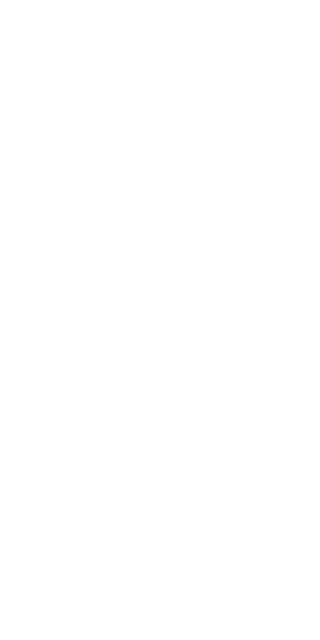 scroll, scrollTop: 0, scrollLeft: 0, axis: both 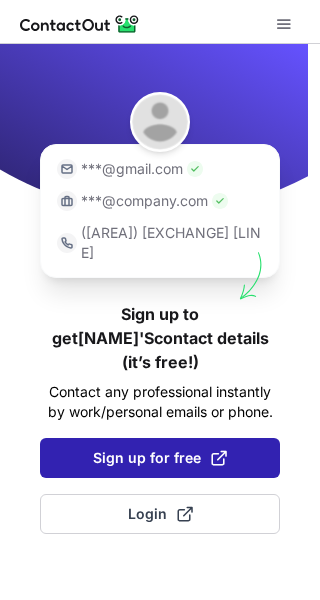 click on "Sign up for free" at bounding box center (160, 458) 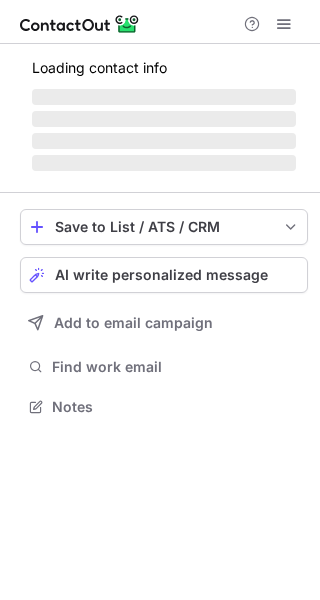 scroll, scrollTop: 0, scrollLeft: 0, axis: both 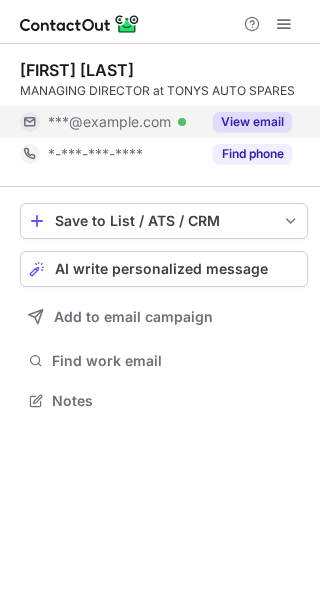 click on "View email" at bounding box center [252, 122] 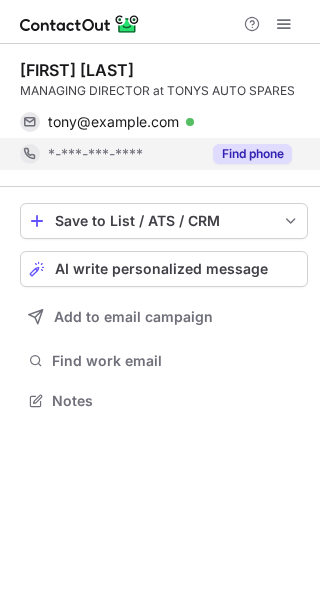 click on "Find phone" at bounding box center (252, 154) 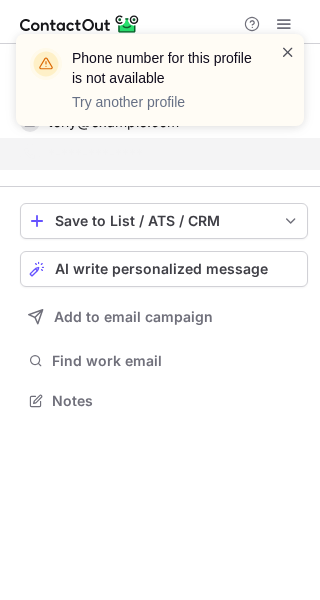 scroll, scrollTop: 355, scrollLeft: 320, axis: both 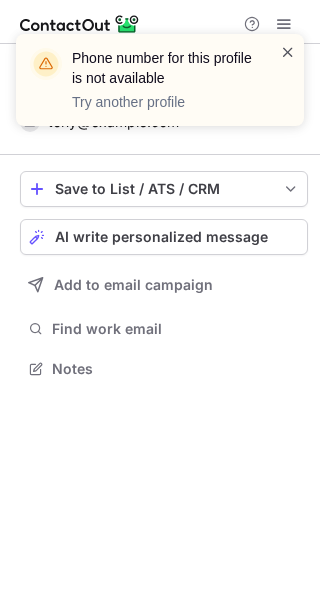 click at bounding box center (288, 52) 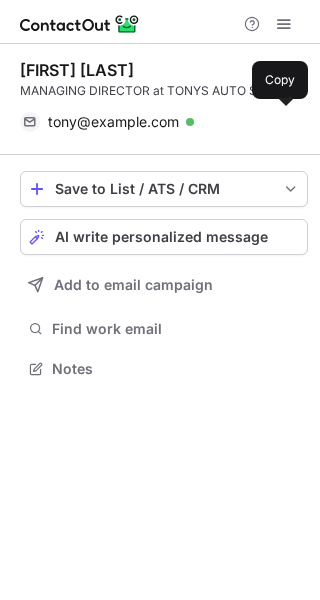 drag, startPoint x: 91, startPoint y: 125, endPoint x: 282, endPoint y: 75, distance: 197.43607 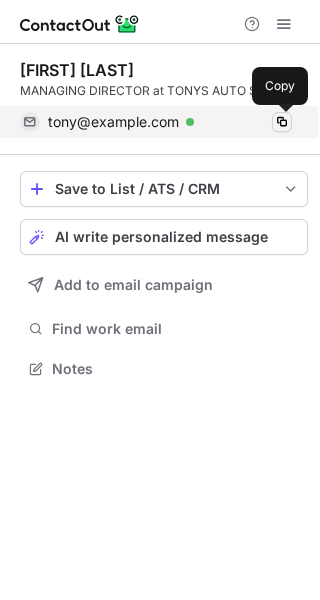 click at bounding box center (282, 122) 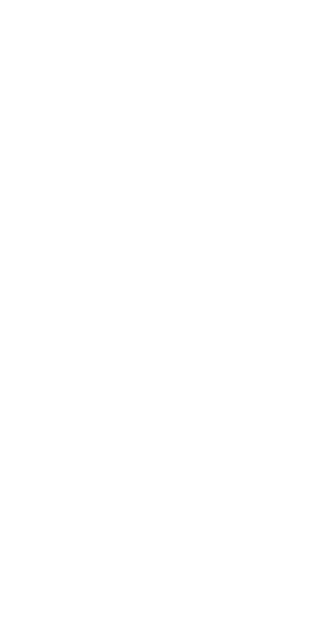 scroll, scrollTop: 0, scrollLeft: 0, axis: both 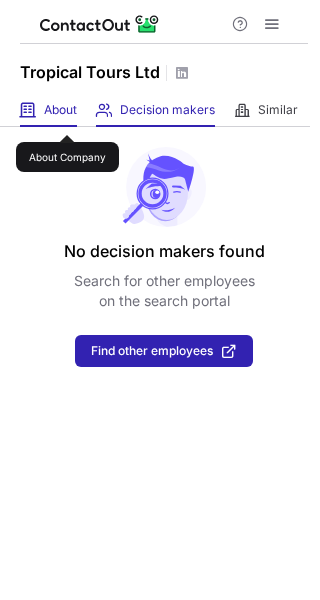 click on "About" at bounding box center [60, 110] 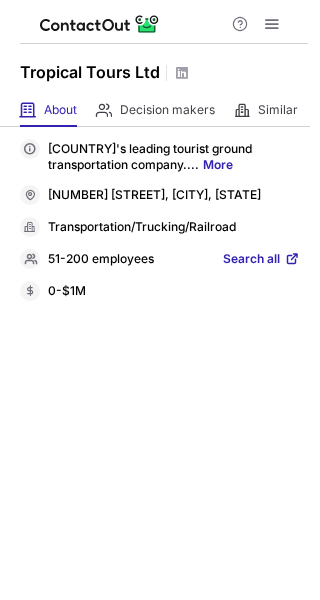 click on "More" at bounding box center [218, 164] 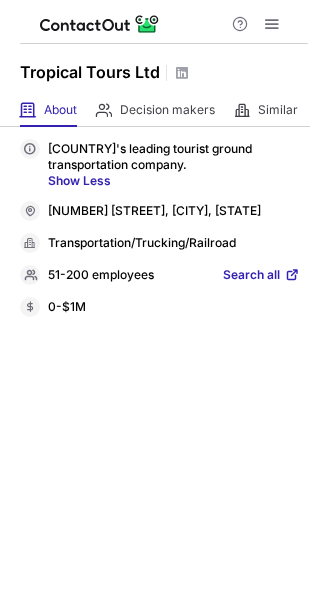 click on "Search all" at bounding box center (251, 276) 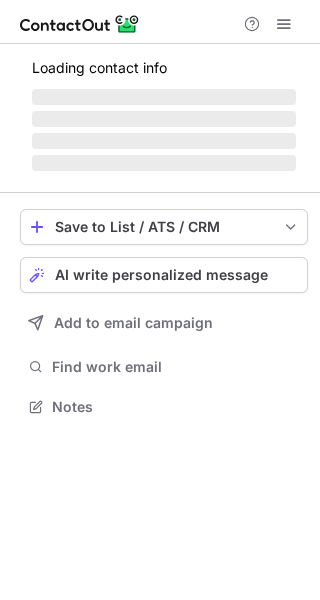 scroll, scrollTop: 0, scrollLeft: 0, axis: both 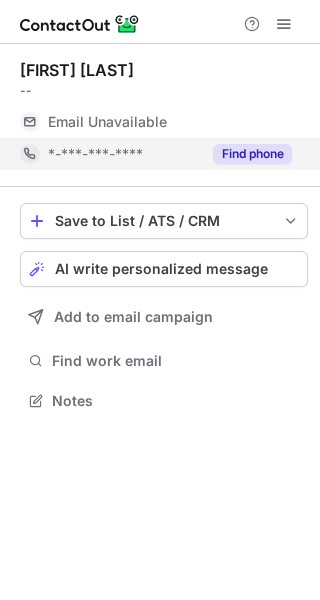 click on "Find phone" at bounding box center (252, 154) 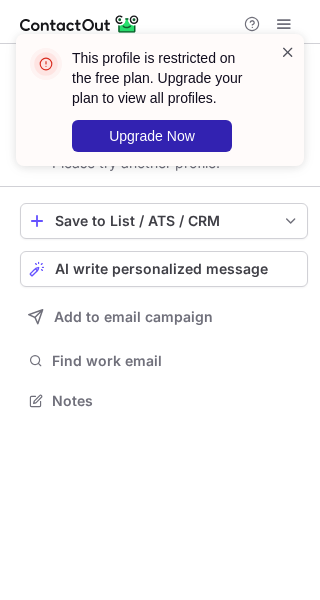 click at bounding box center (288, 52) 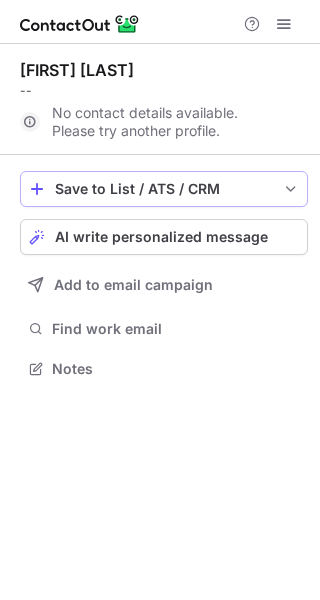 scroll, scrollTop: 355, scrollLeft: 320, axis: both 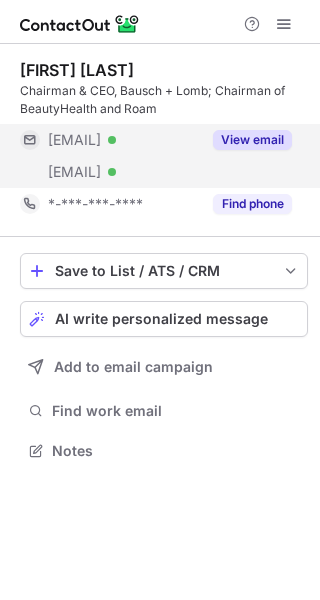 click on "View email" at bounding box center (252, 140) 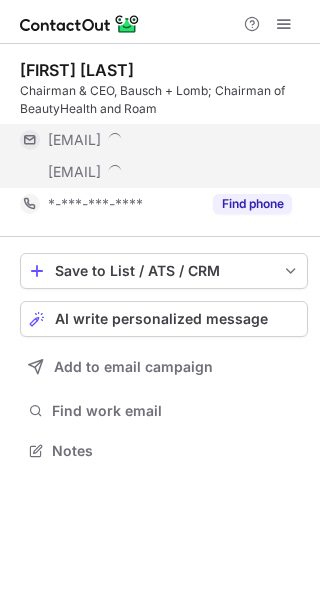 scroll, scrollTop: 10, scrollLeft: 10, axis: both 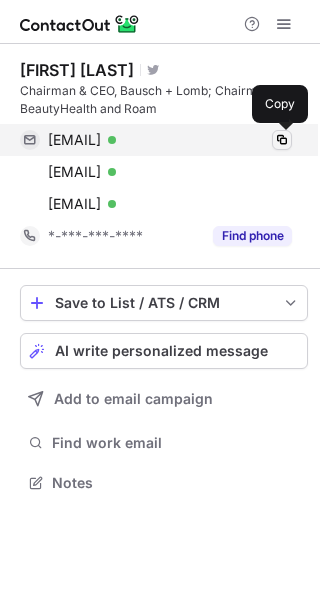 click at bounding box center [282, 140] 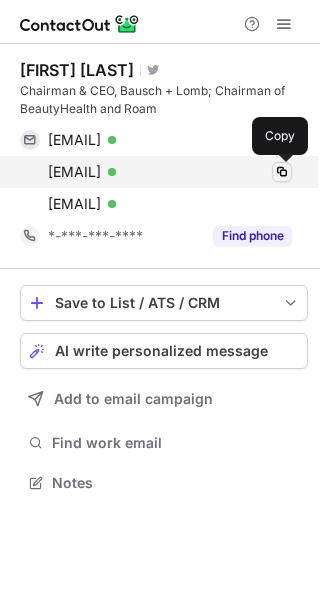 click at bounding box center (282, 172) 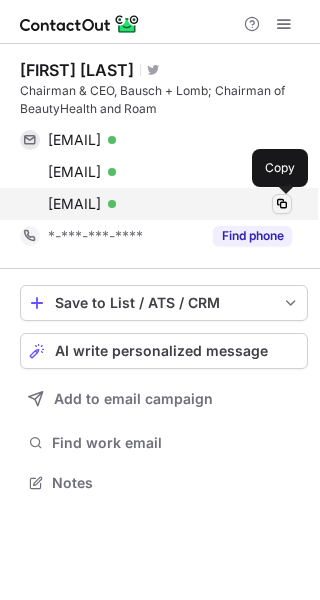 click at bounding box center [282, 204] 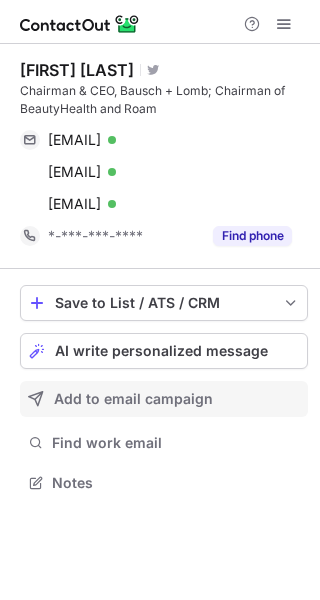 type 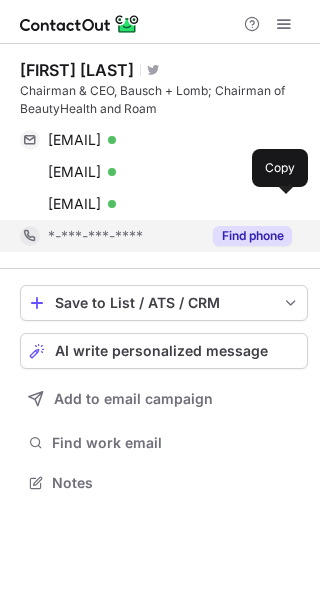 click on "Find phone" at bounding box center [252, 236] 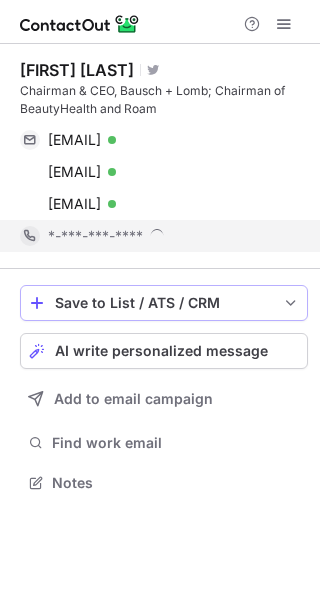 scroll, scrollTop: 10, scrollLeft: 10, axis: both 